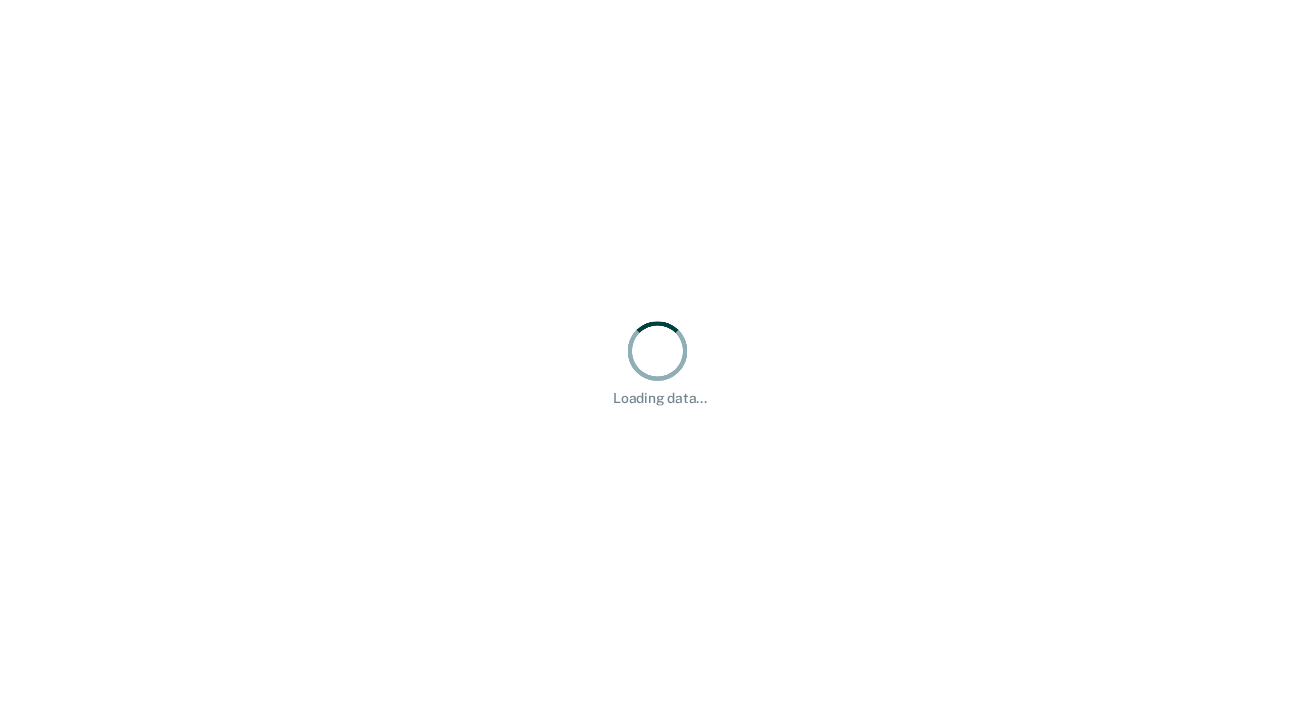 scroll, scrollTop: 0, scrollLeft: 0, axis: both 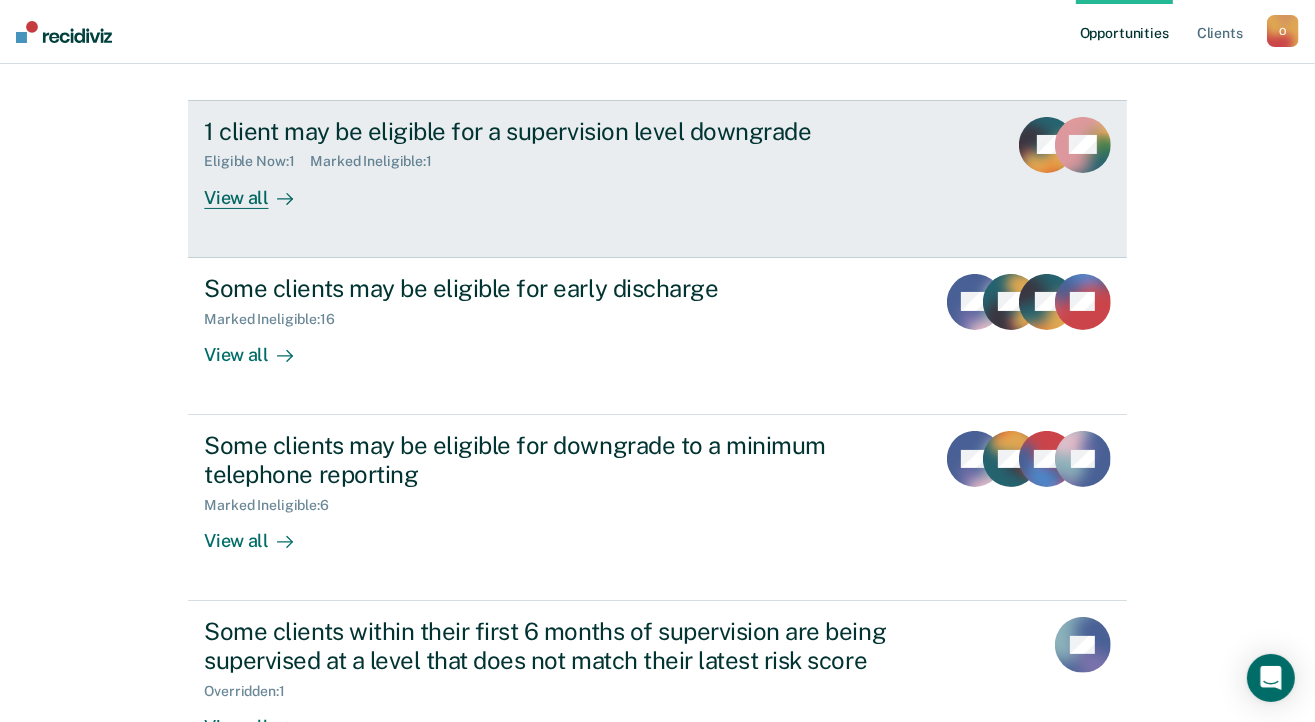 click on "View all" at bounding box center [260, 189] 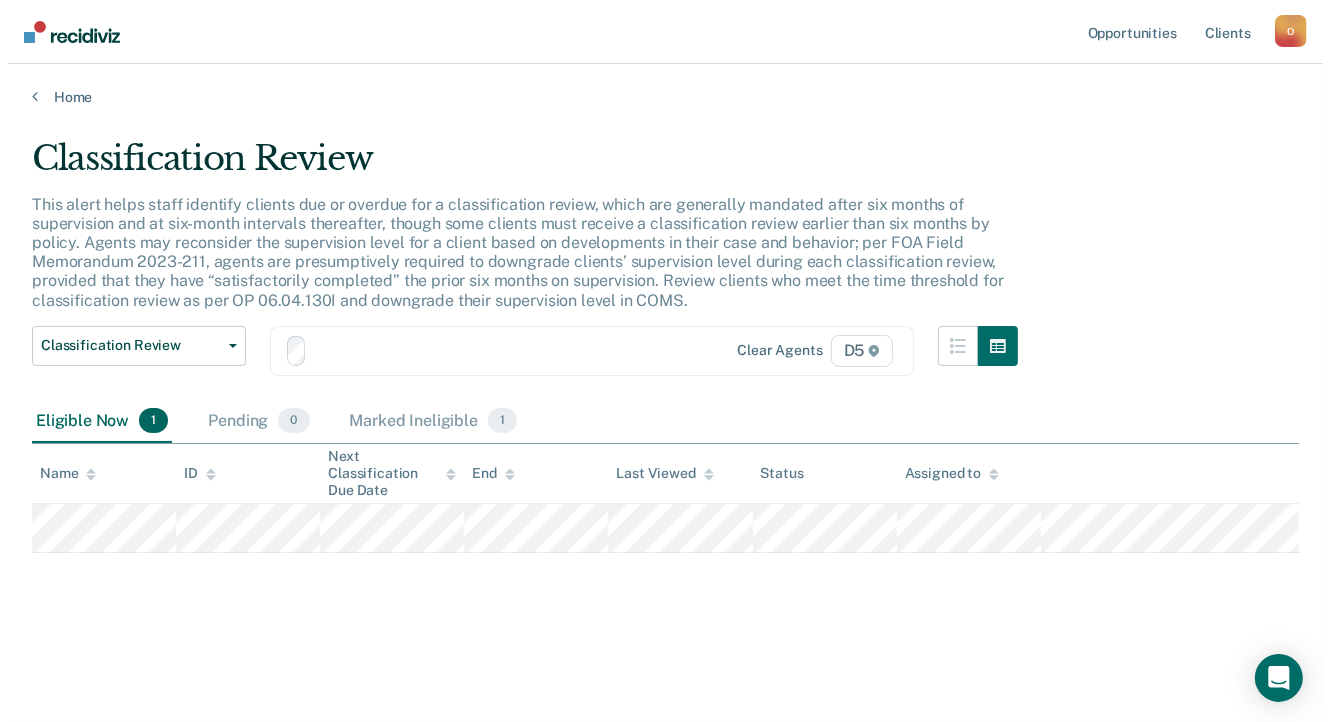 scroll, scrollTop: 0, scrollLeft: 0, axis: both 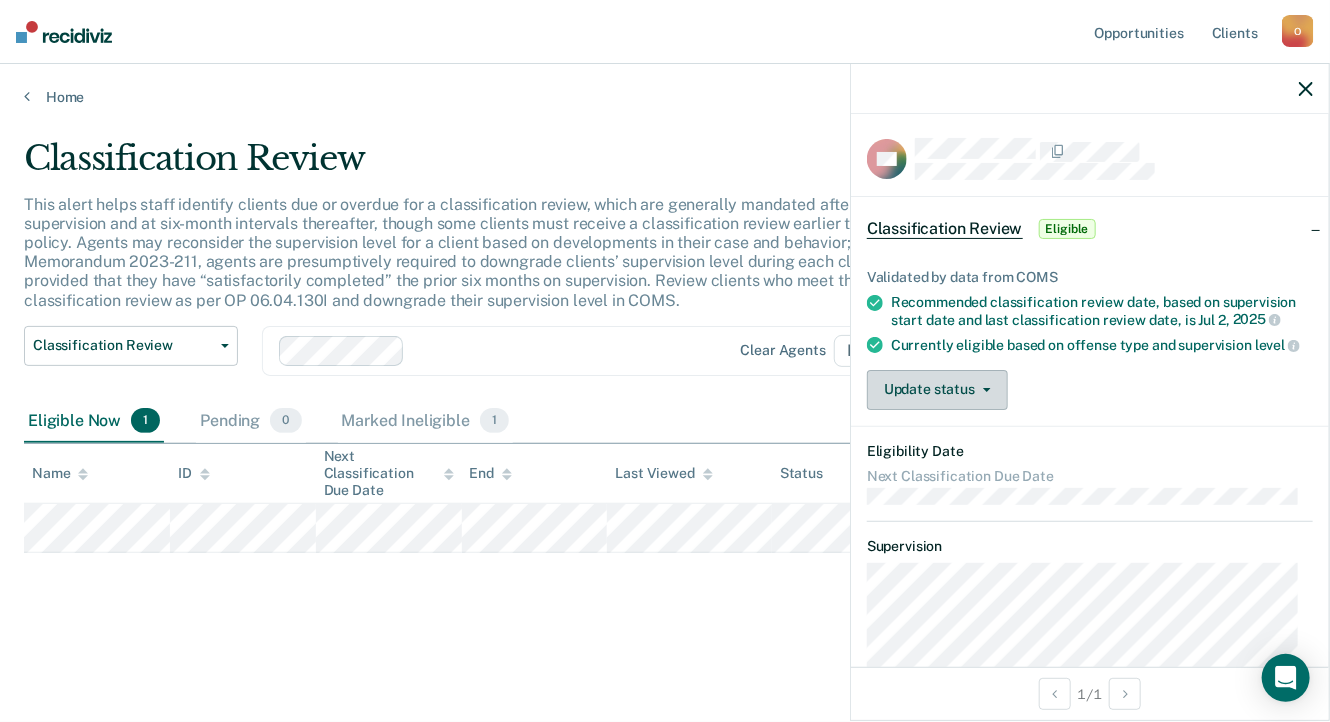 click on "Update status" at bounding box center [937, 390] 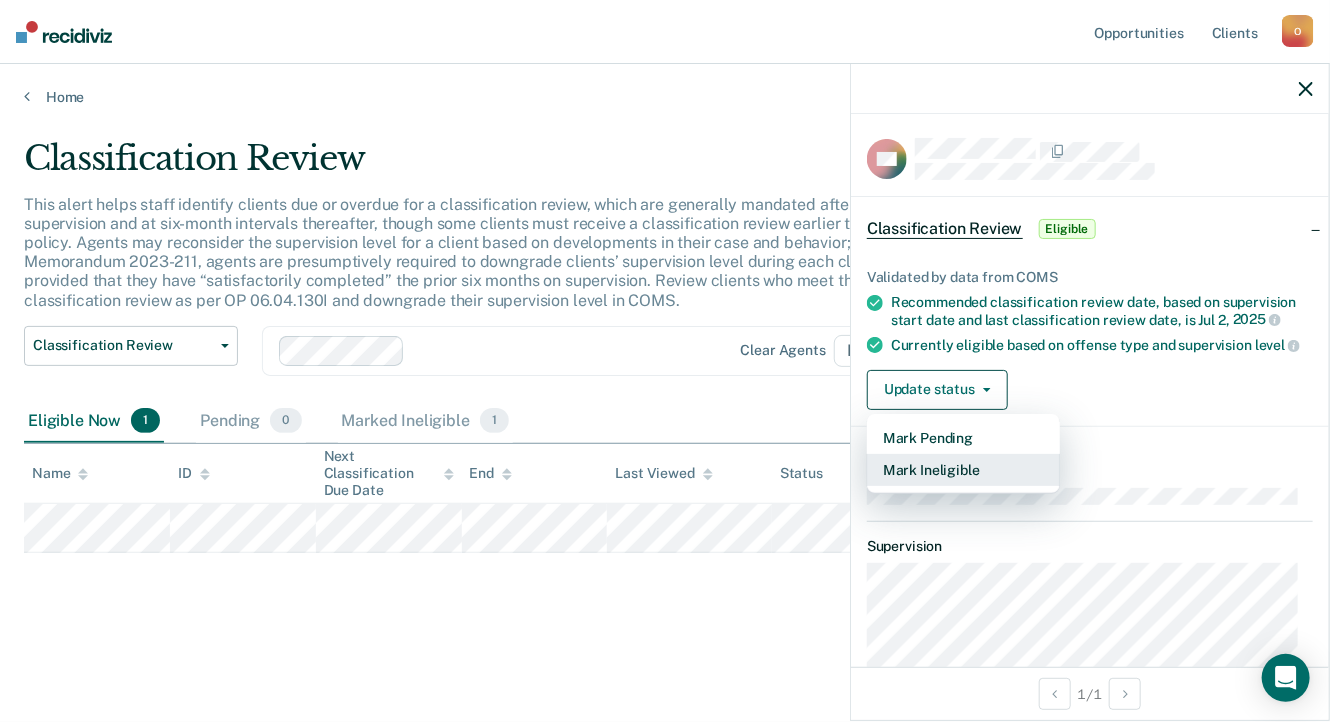 click on "Mark Ineligible" at bounding box center (963, 470) 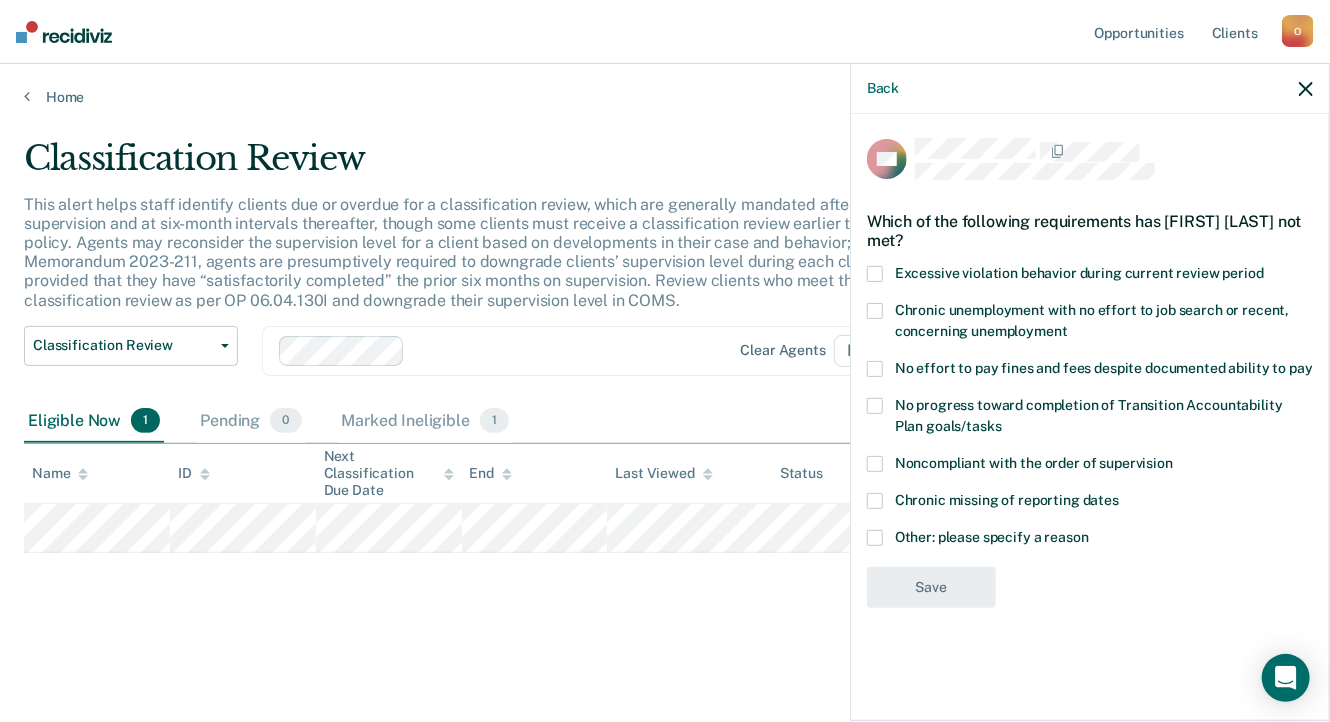 click at bounding box center [875, 538] 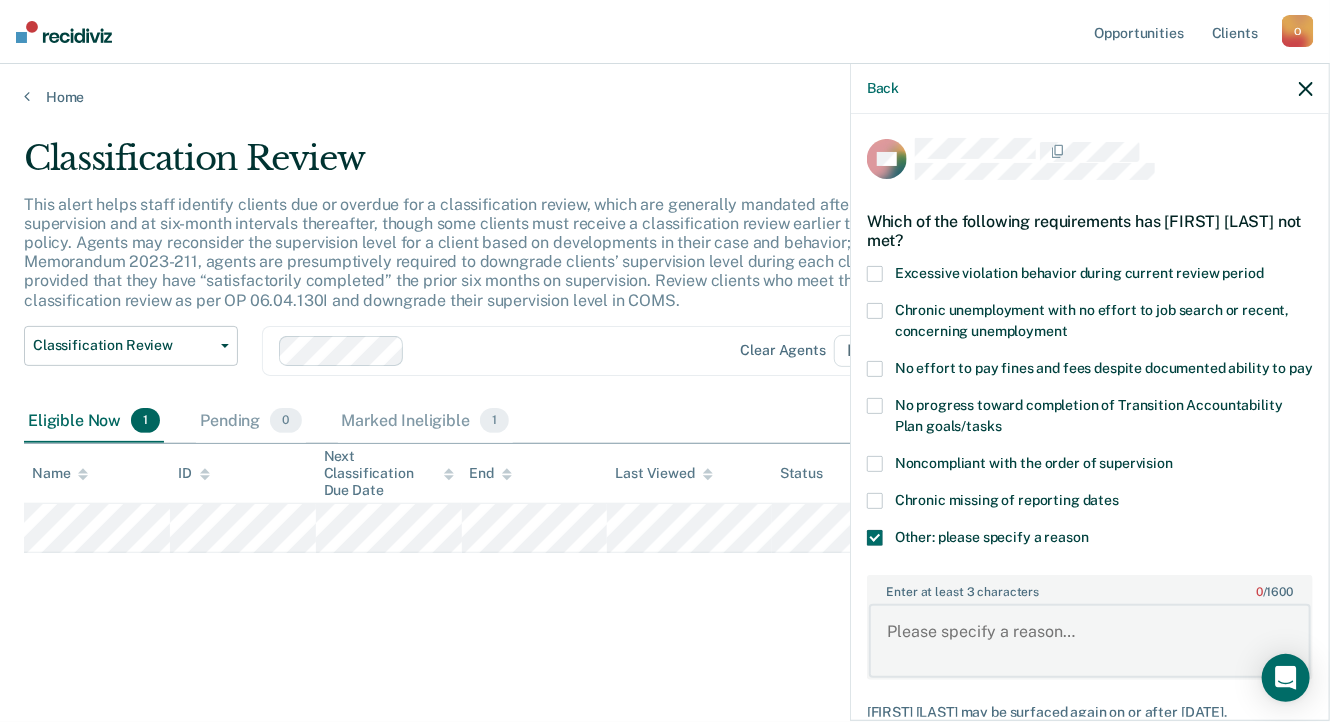 click on "Enter at least 3 characters 0  /  1600" at bounding box center (1090, 641) 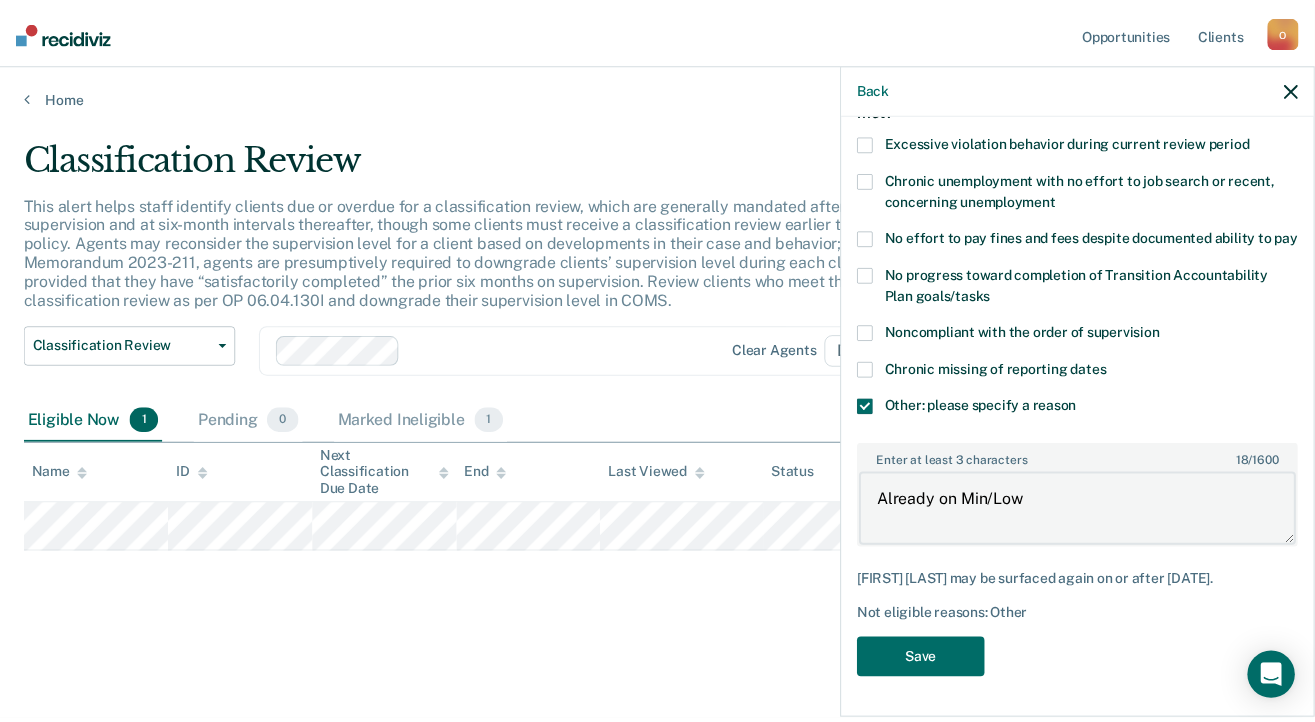 scroll, scrollTop: 147, scrollLeft: 0, axis: vertical 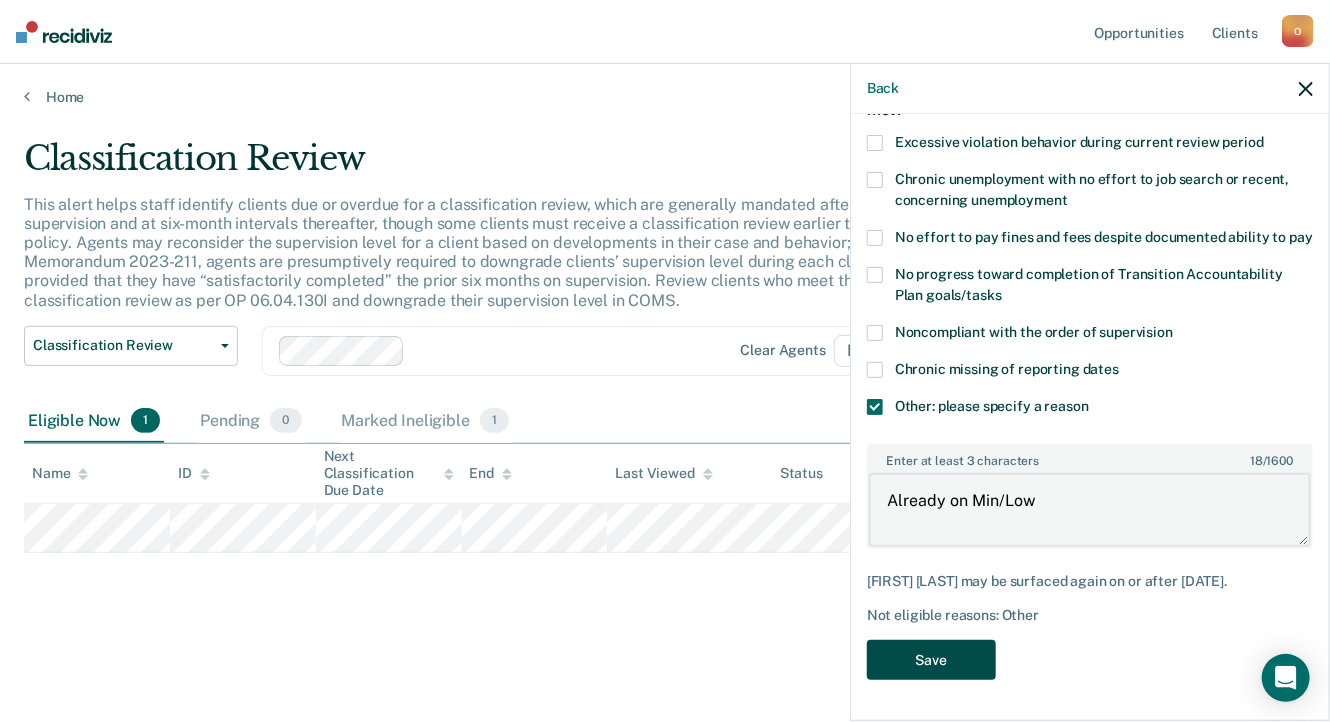 type on "Already on Min/Low" 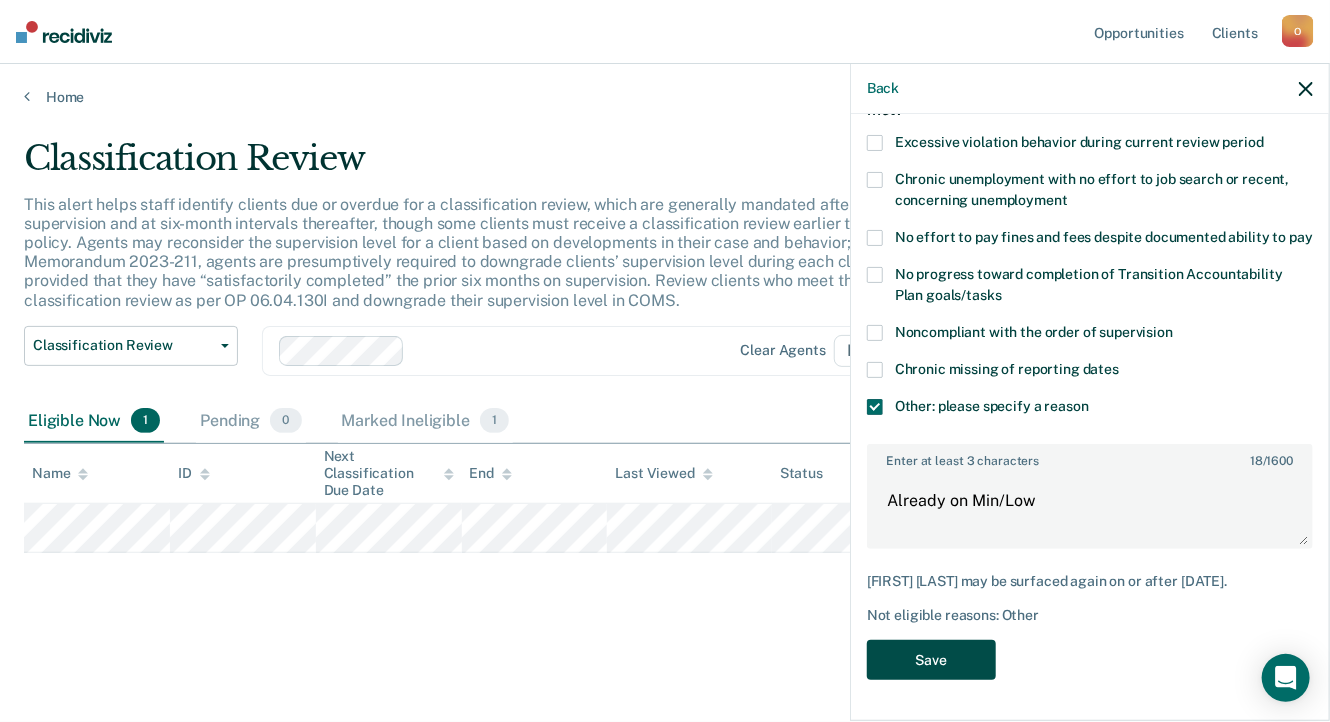 click on "Save" at bounding box center [931, 660] 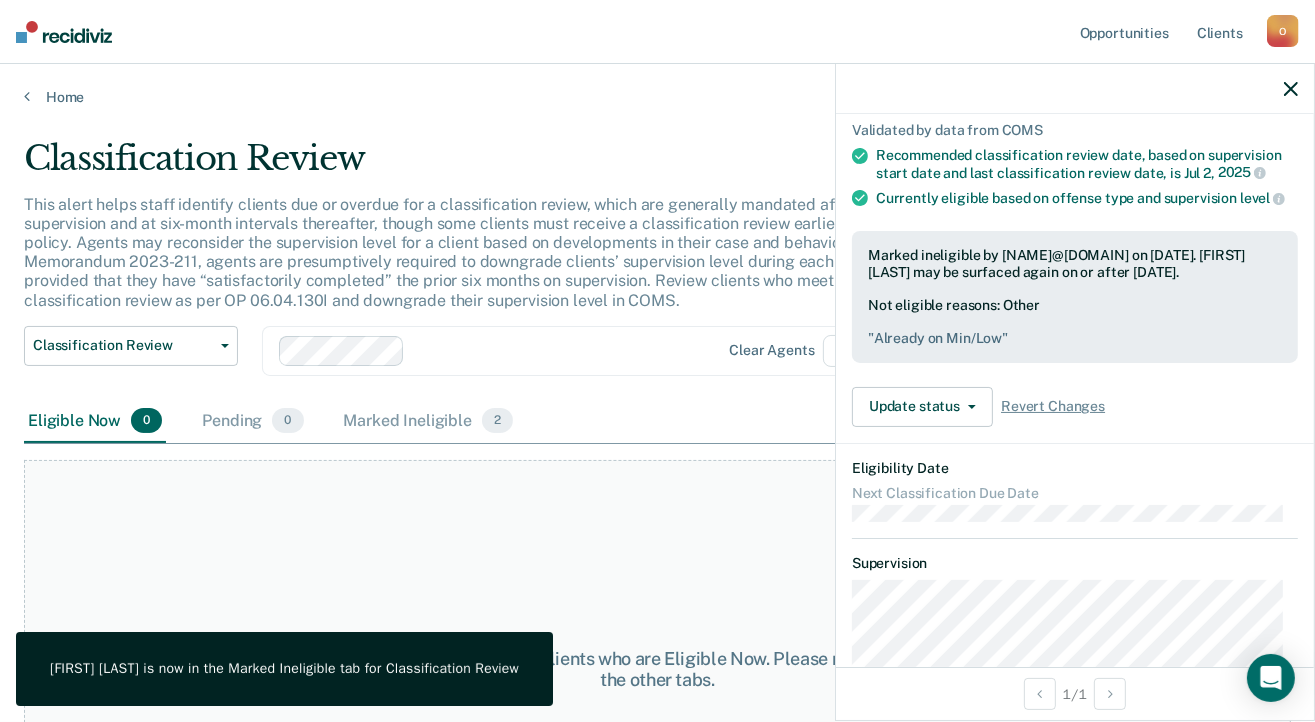 click at bounding box center (1291, 89) 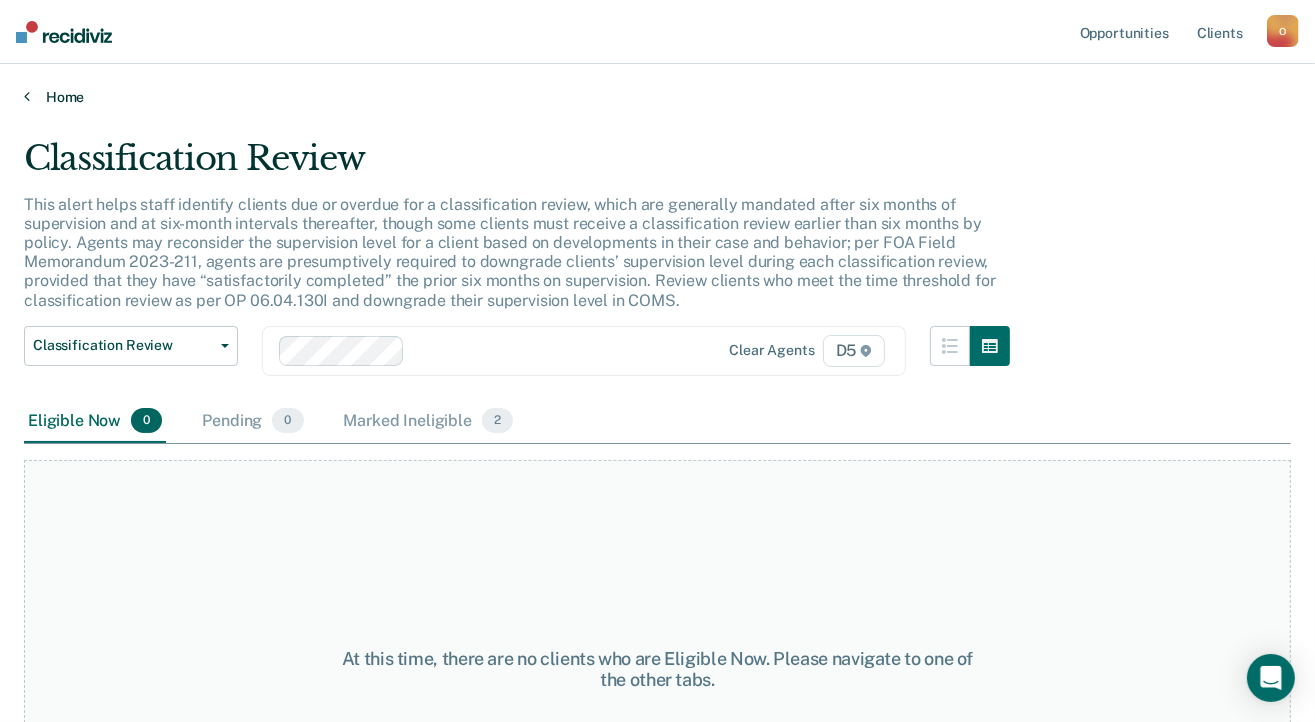click on "Home" at bounding box center [657, 97] 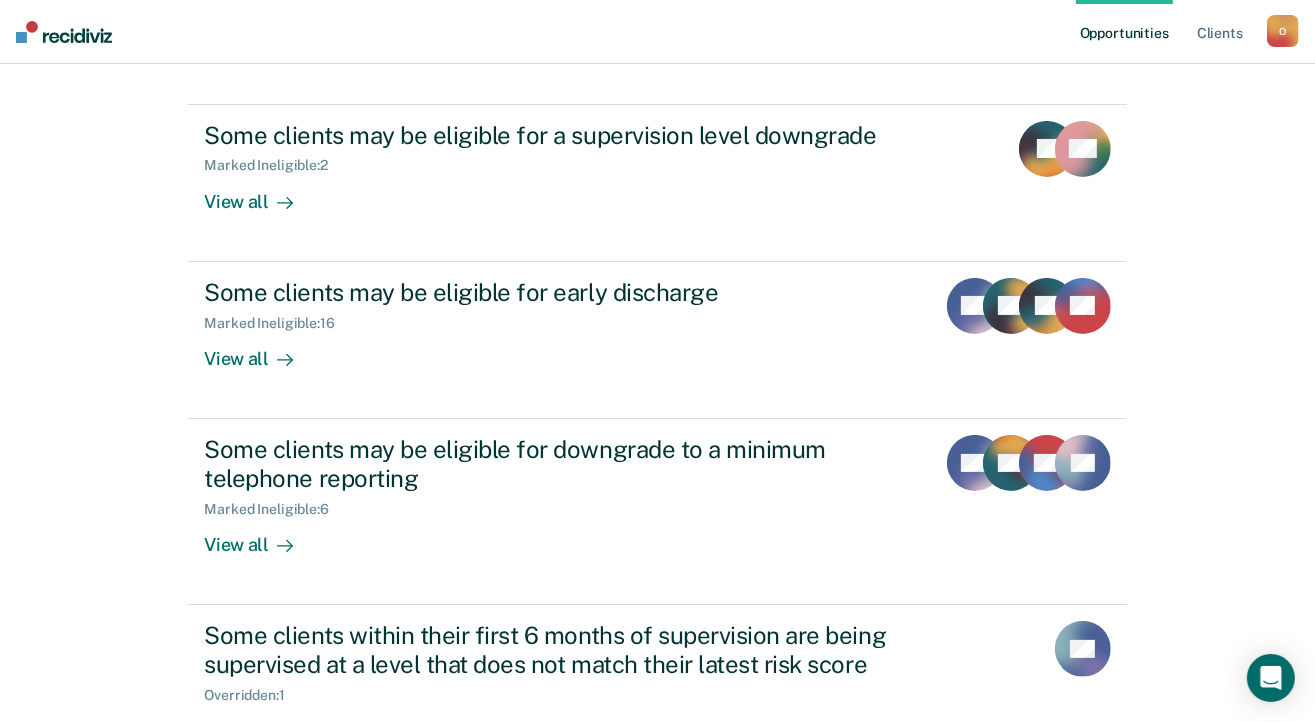 scroll, scrollTop: 200, scrollLeft: 0, axis: vertical 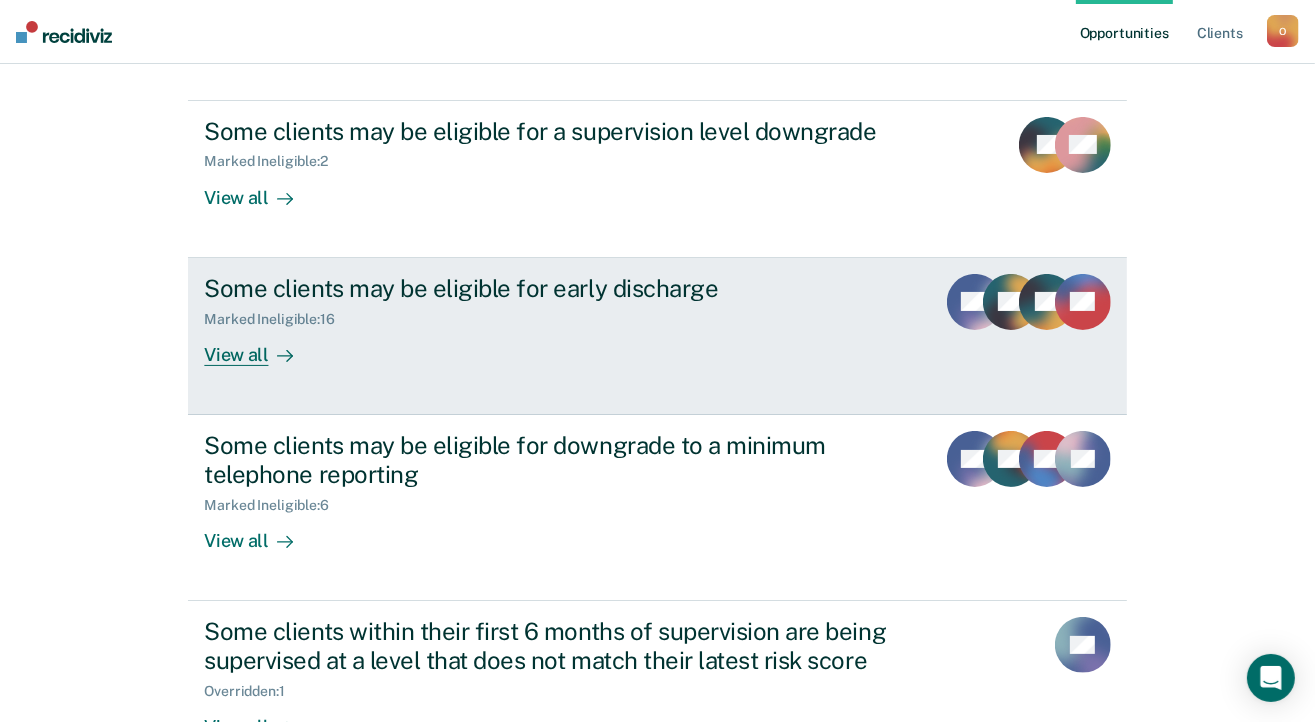 click on "View all" at bounding box center [260, 346] 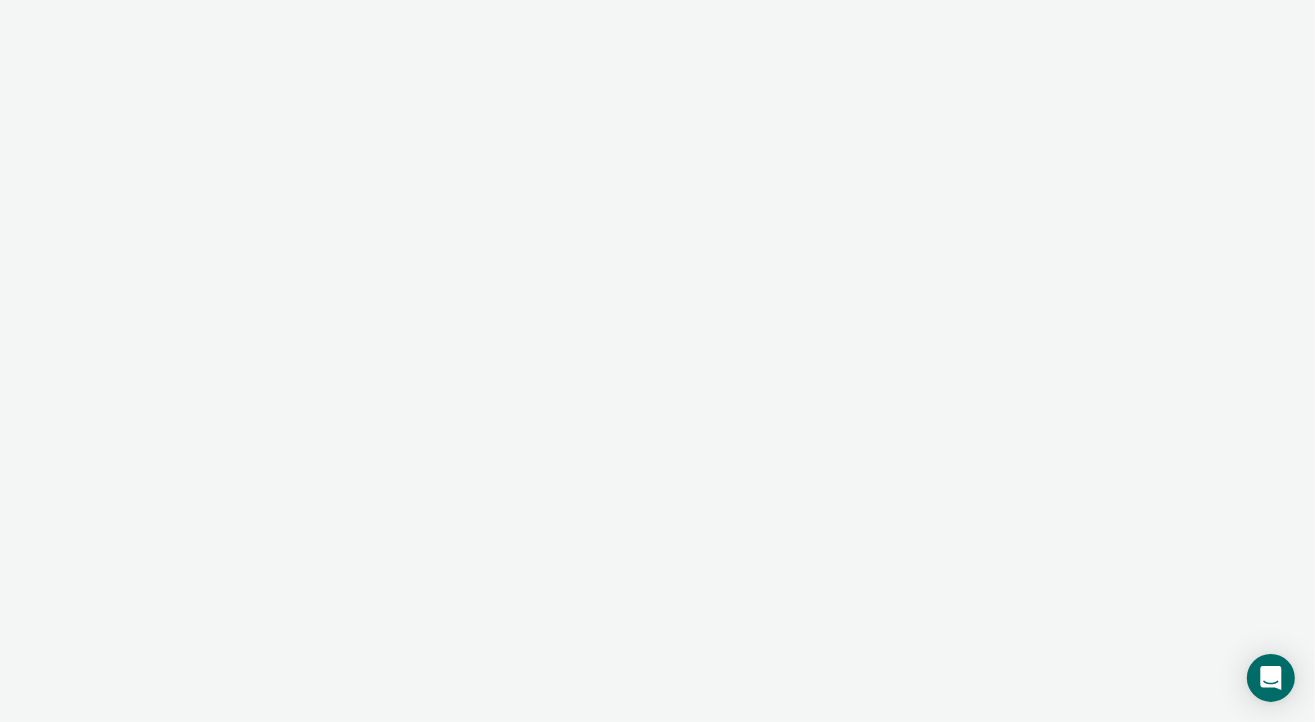 scroll, scrollTop: 0, scrollLeft: 0, axis: both 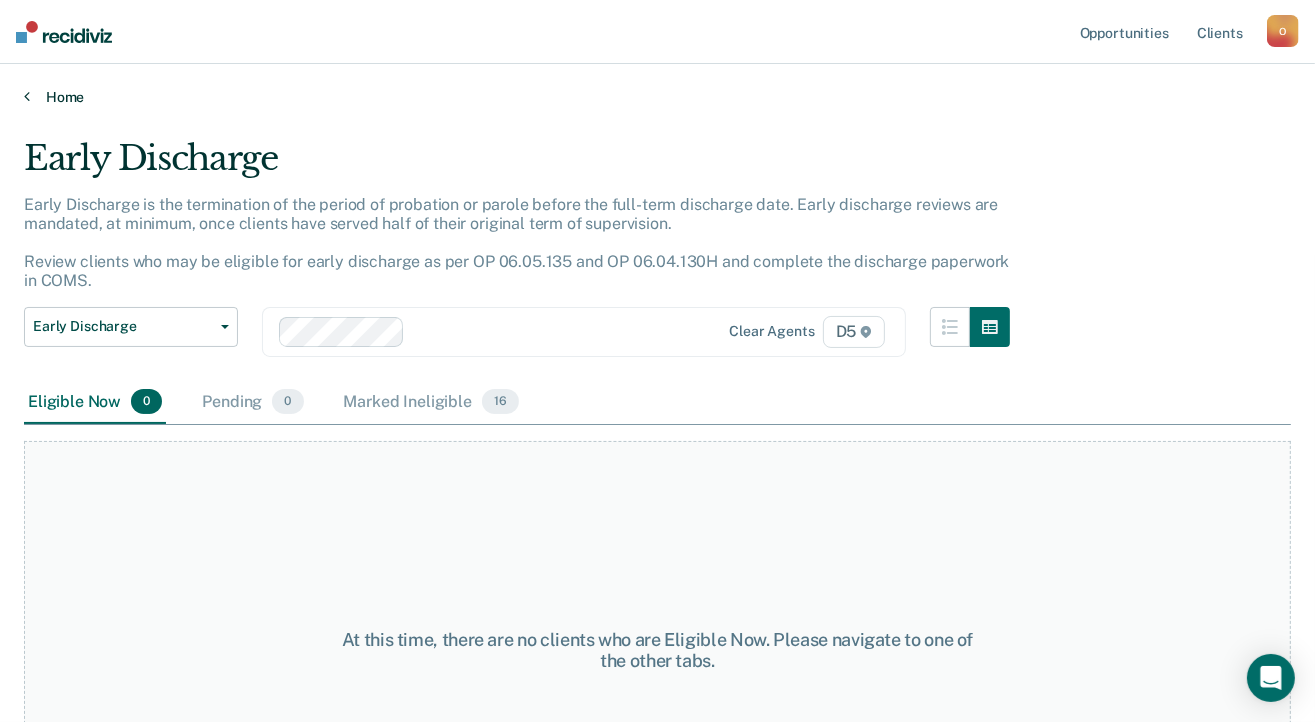 click on "Home" at bounding box center [657, 97] 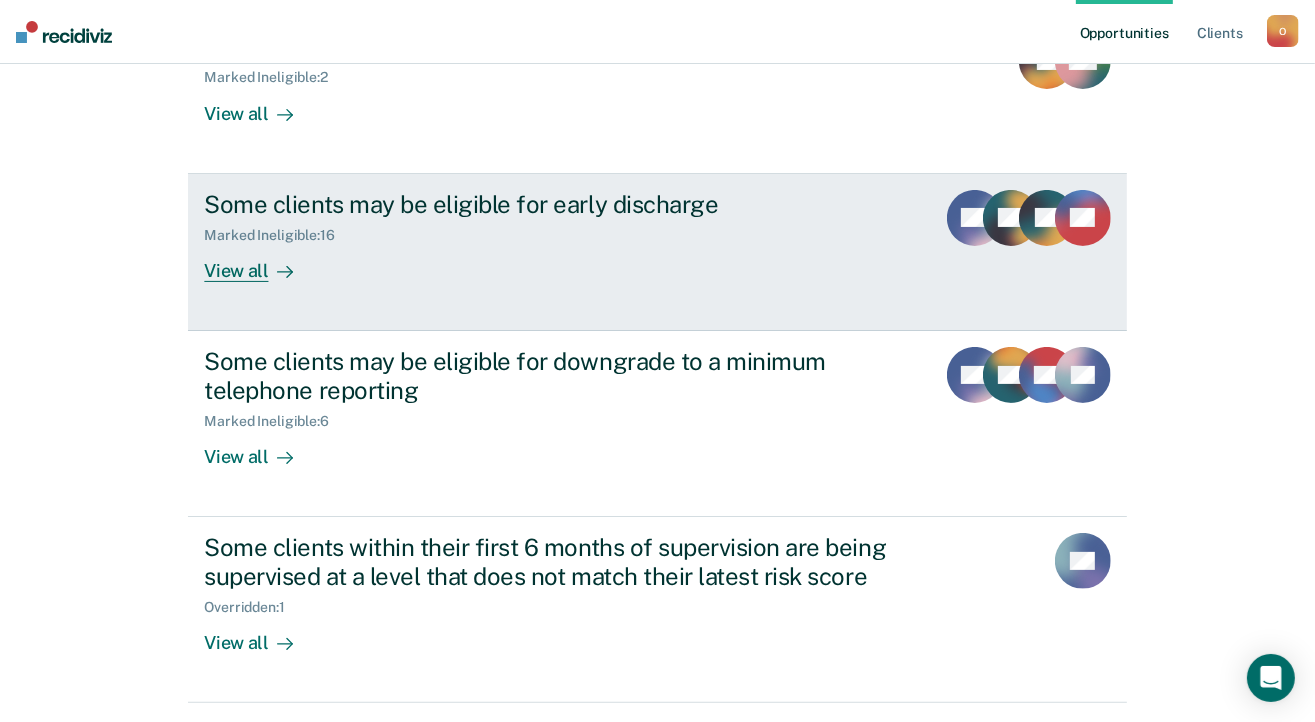 scroll, scrollTop: 300, scrollLeft: 0, axis: vertical 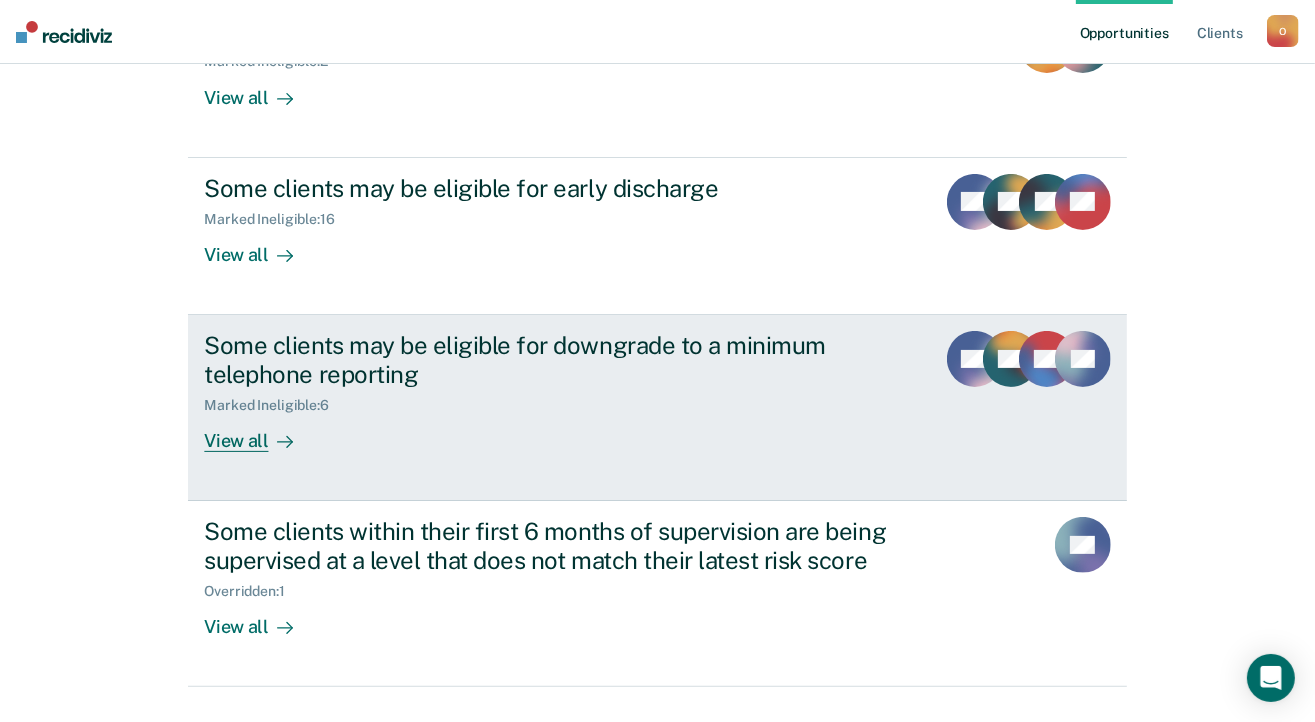 click on "View all" at bounding box center (260, 432) 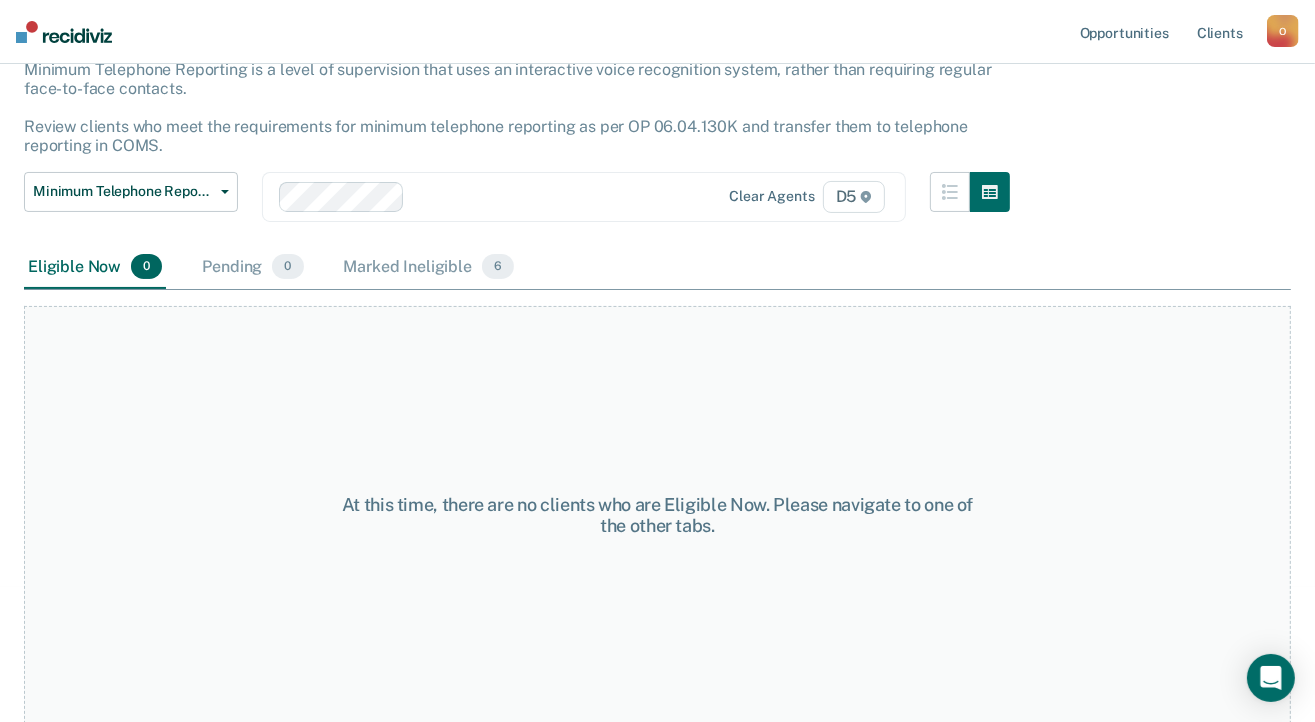scroll, scrollTop: 0, scrollLeft: 0, axis: both 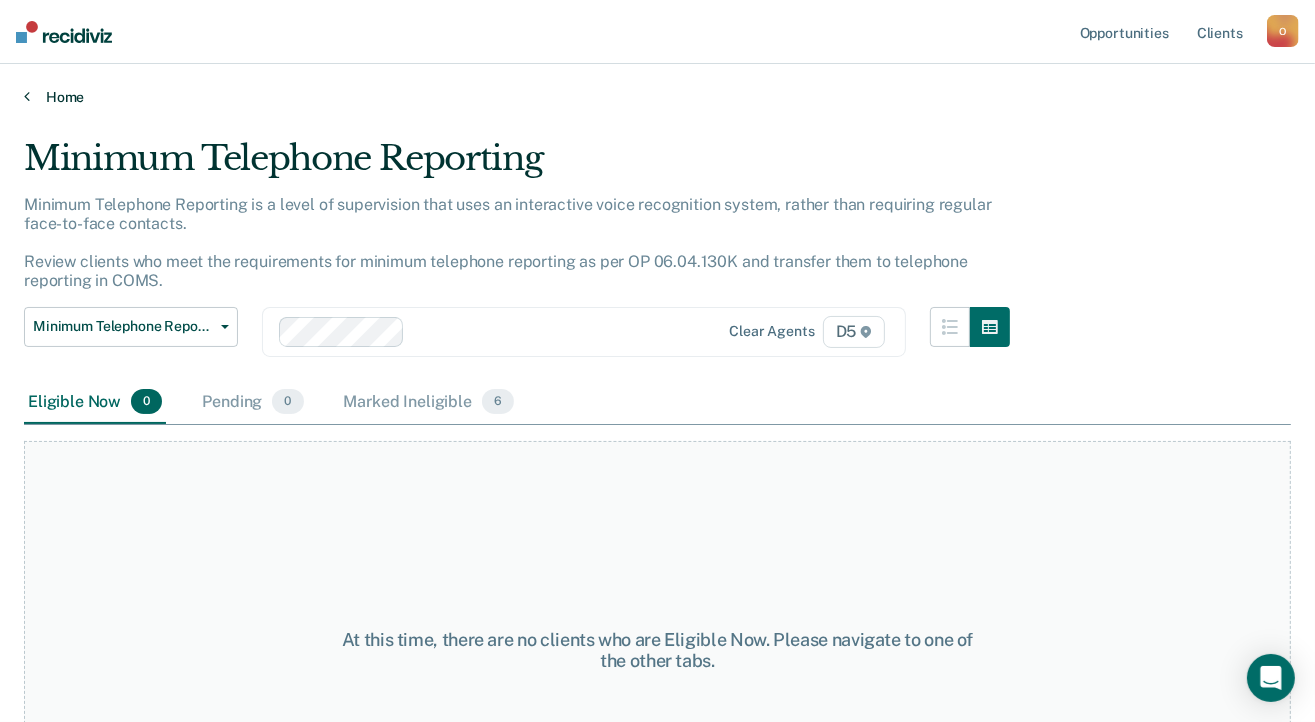 click on "Home" at bounding box center [657, 97] 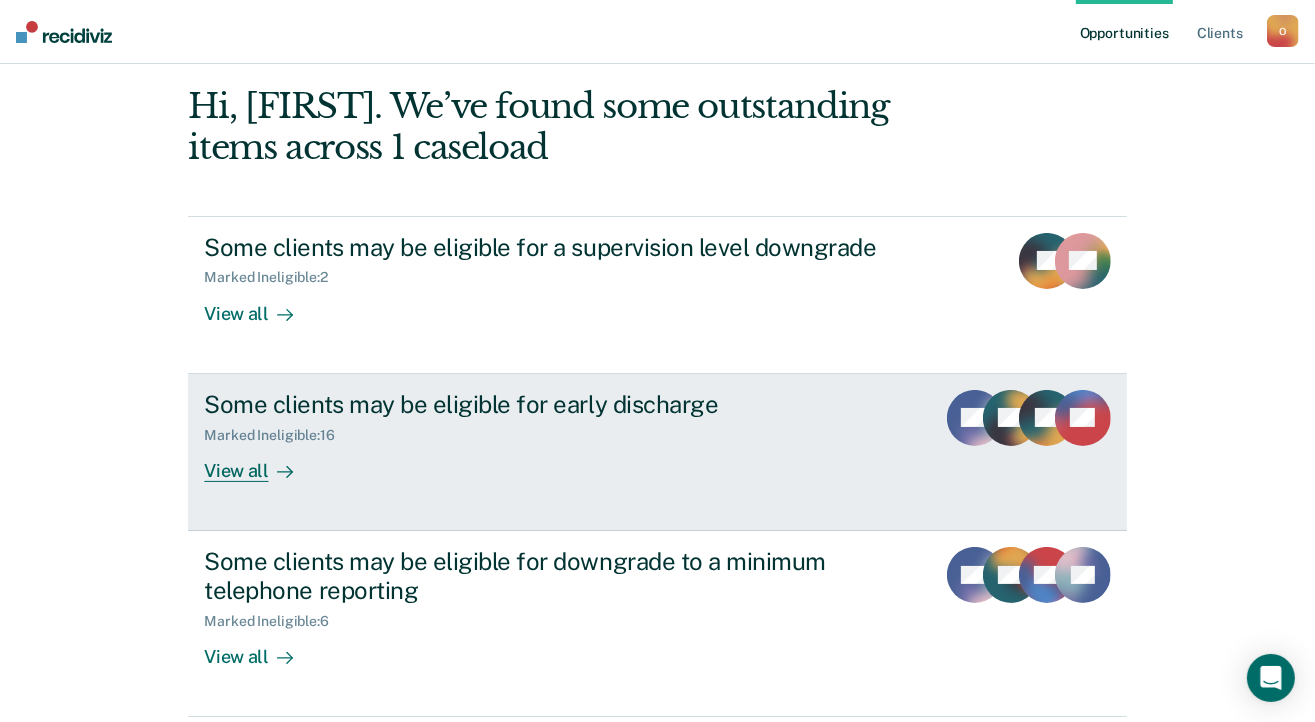 scroll, scrollTop: 343, scrollLeft: 0, axis: vertical 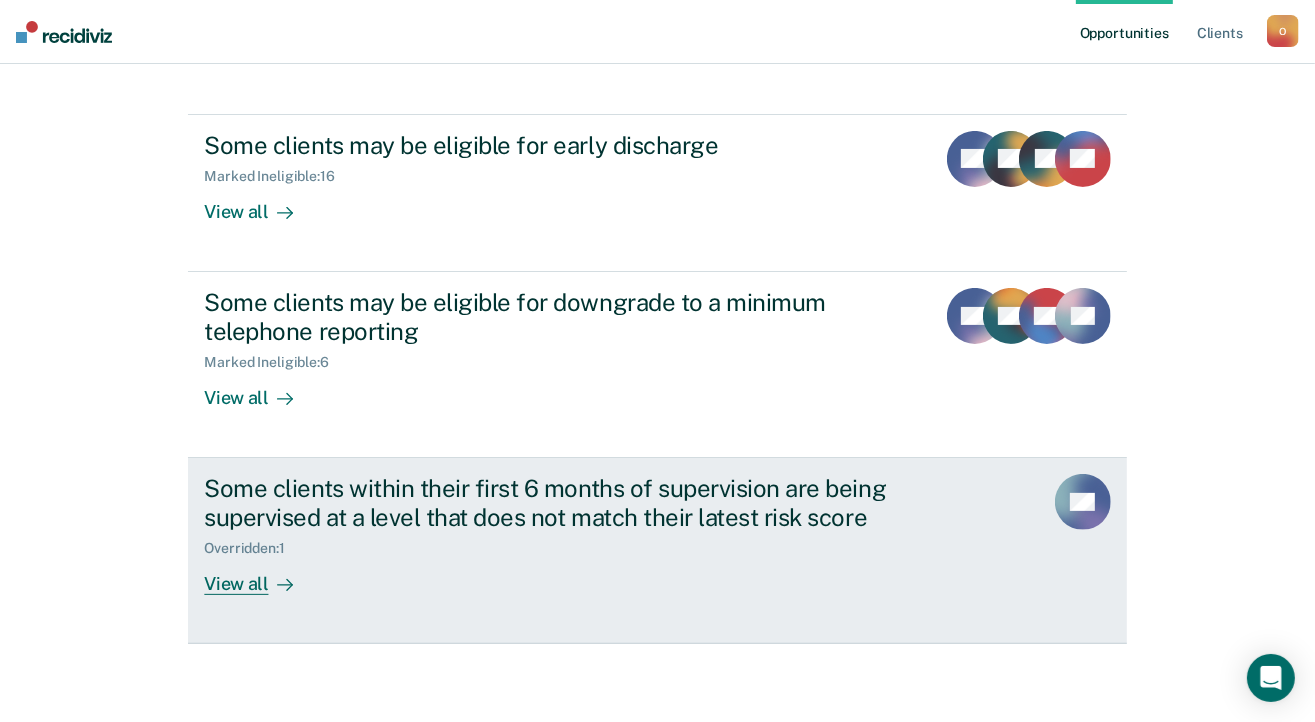 click on "Some clients within their first 6 months of supervision are being supervised at a level that does not match their latest risk score" at bounding box center (555, 503) 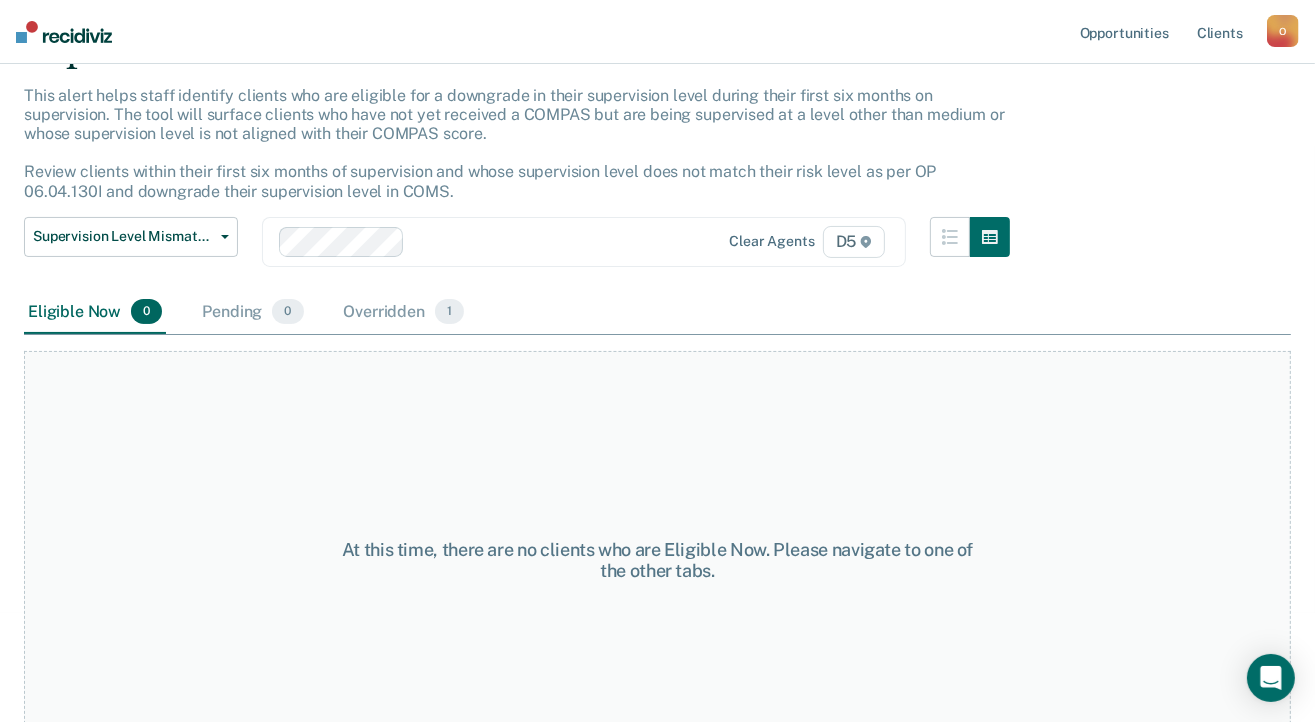 scroll, scrollTop: 154, scrollLeft: 0, axis: vertical 